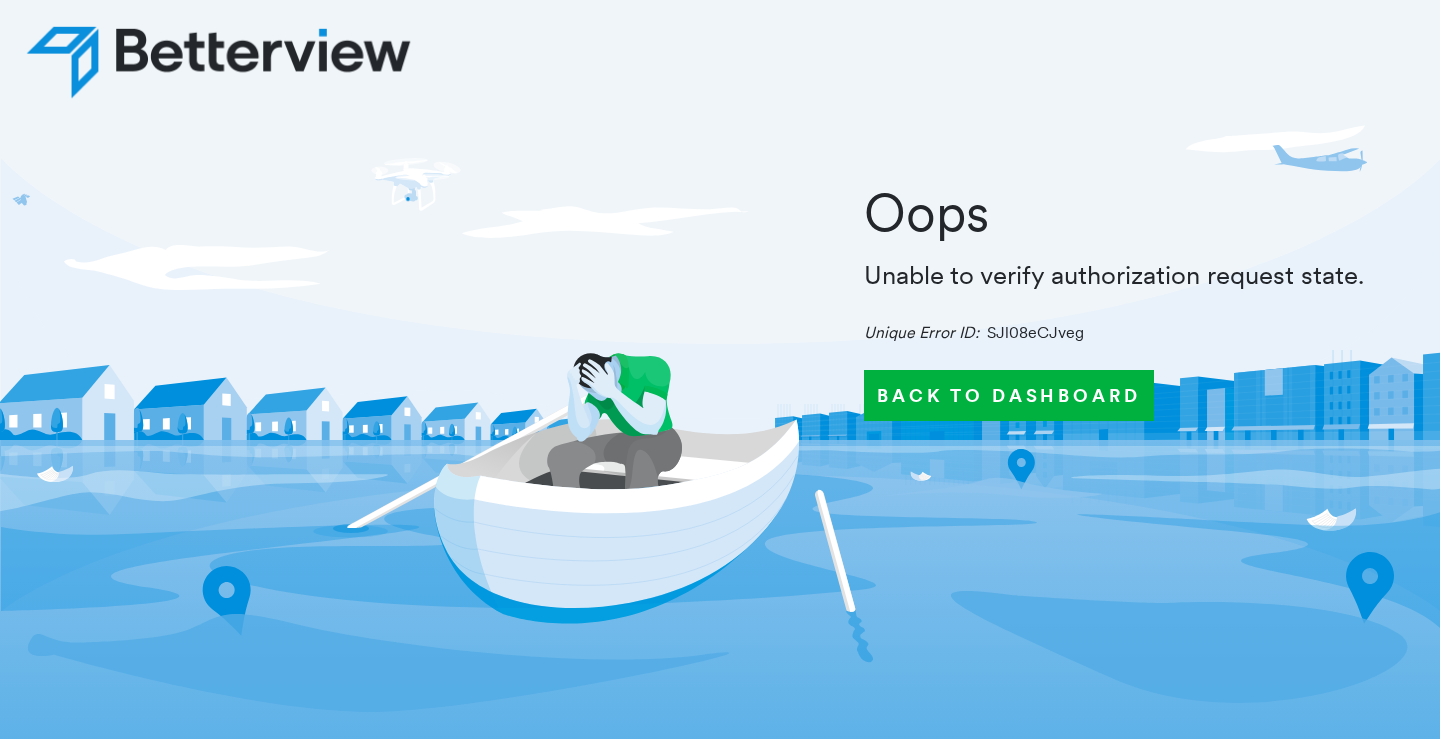 scroll, scrollTop: 0, scrollLeft: 0, axis: both 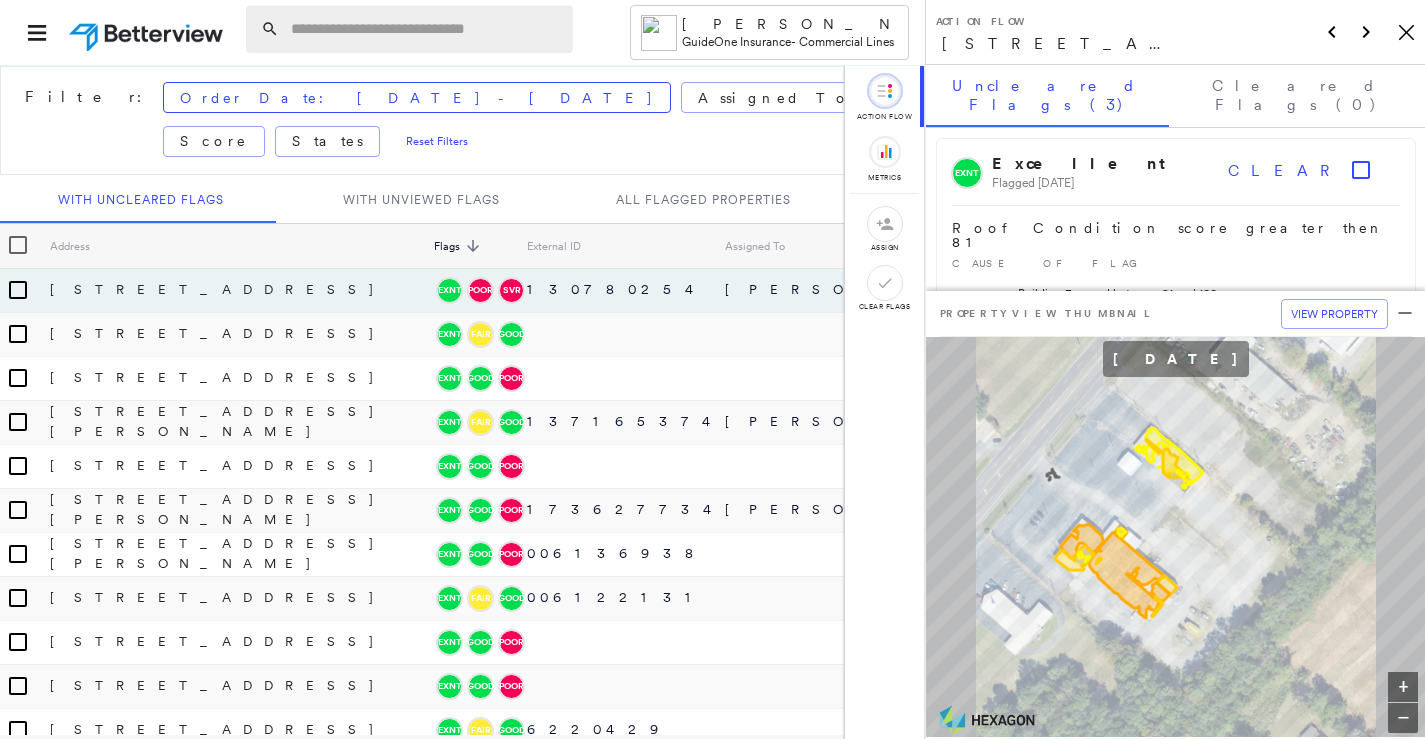 click at bounding box center (426, 29) 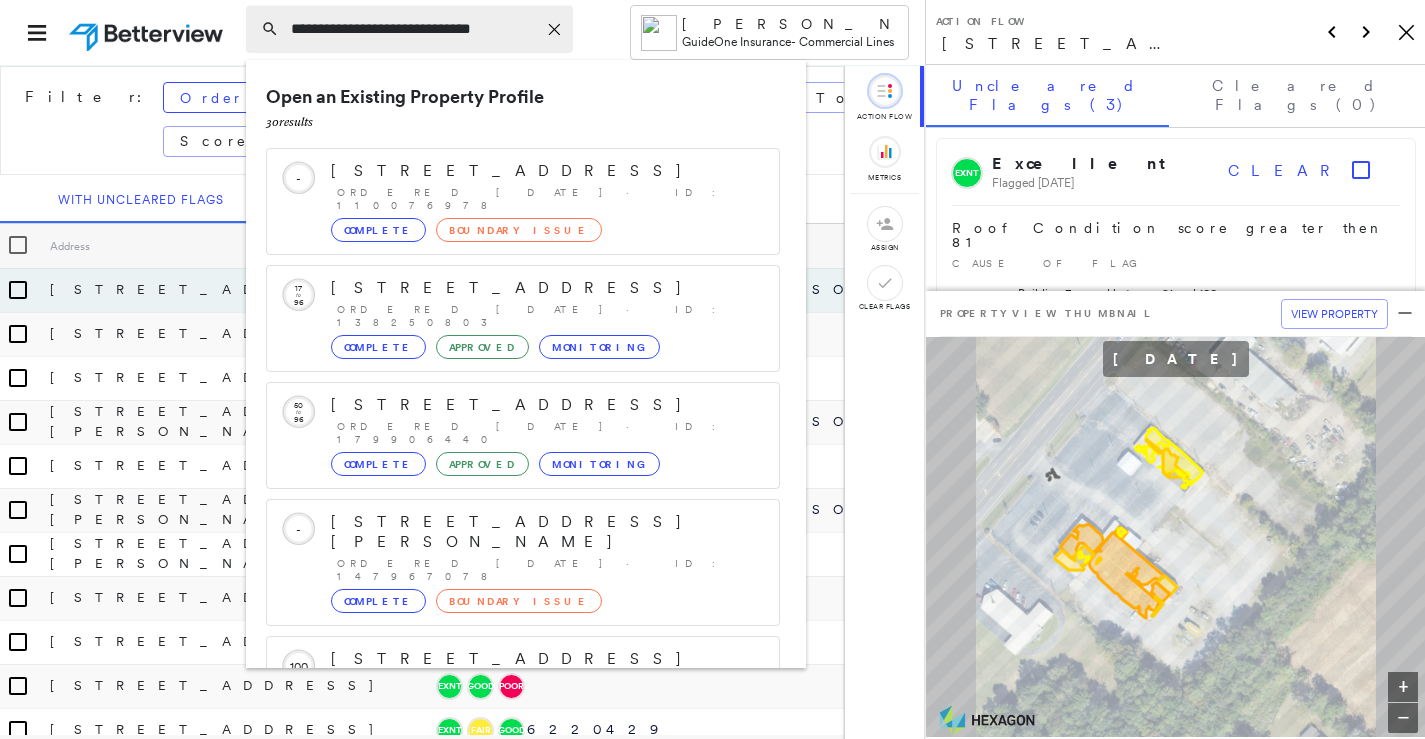 drag, startPoint x: 435, startPoint y: 26, endPoint x: 453, endPoint y: 36, distance: 20.59126 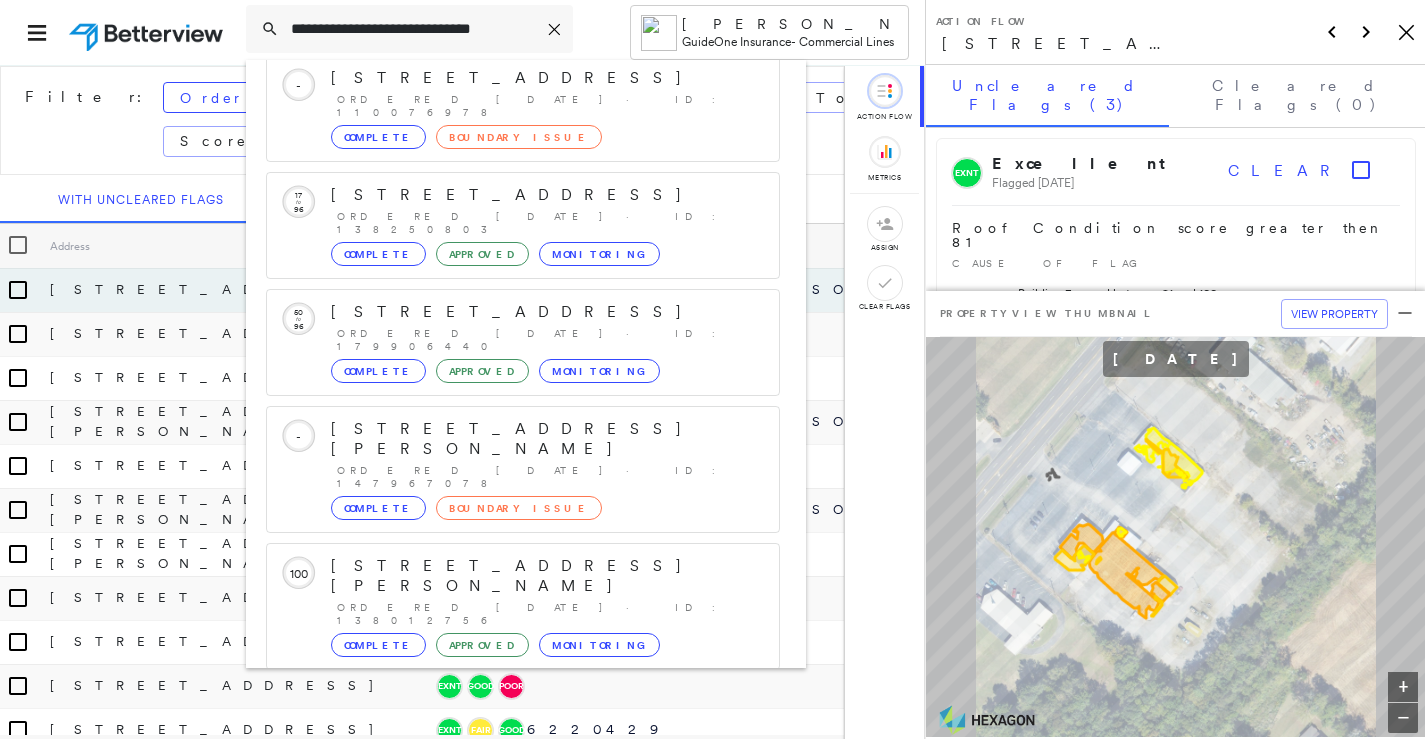 scroll, scrollTop: 0, scrollLeft: 0, axis: both 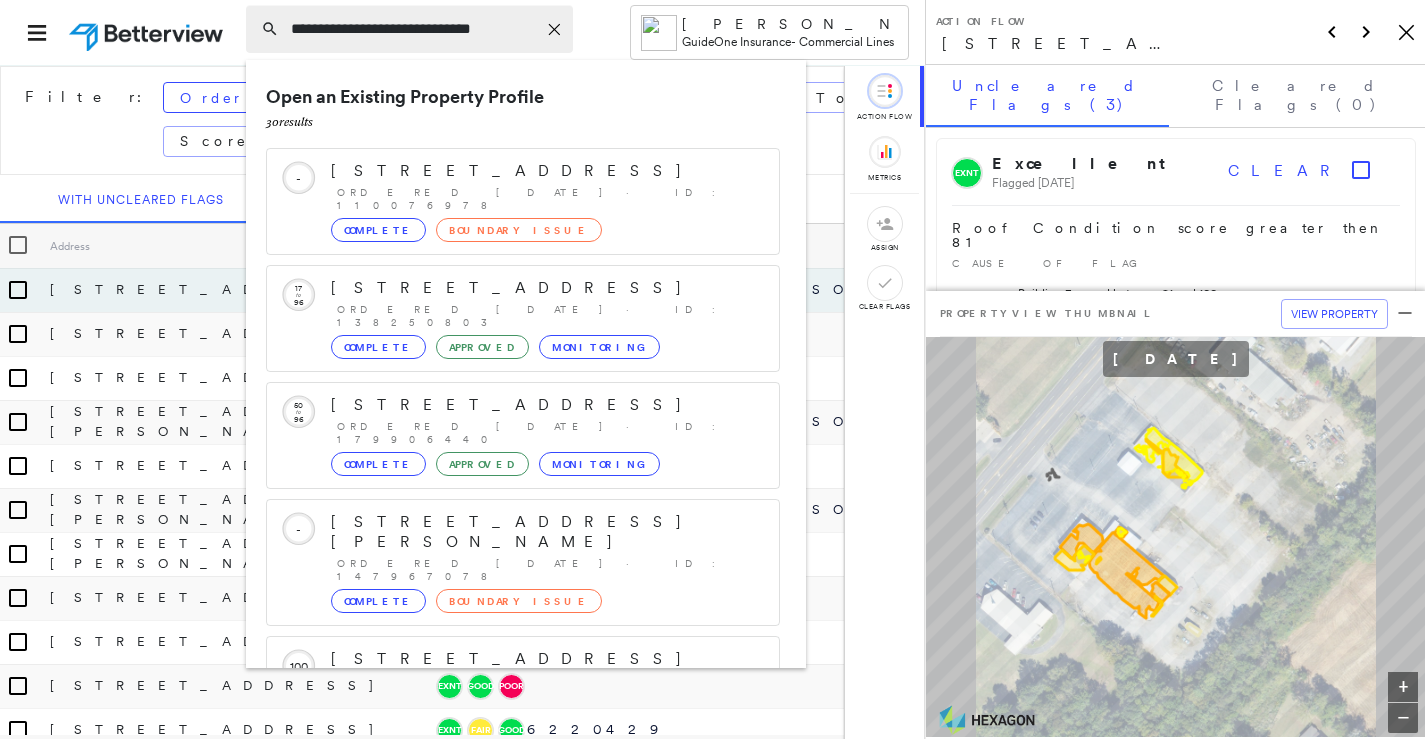 click on "**********" at bounding box center [413, 29] 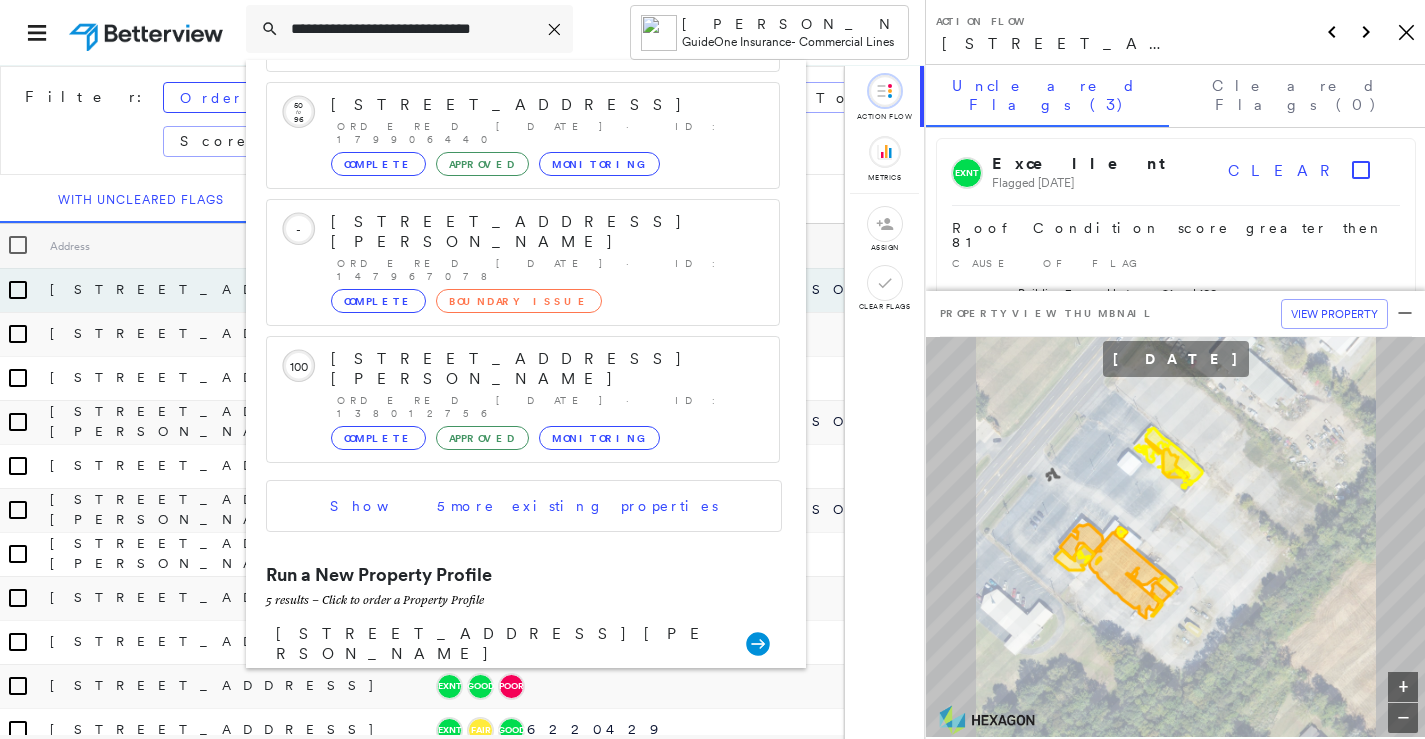 scroll, scrollTop: 393, scrollLeft: 0, axis: vertical 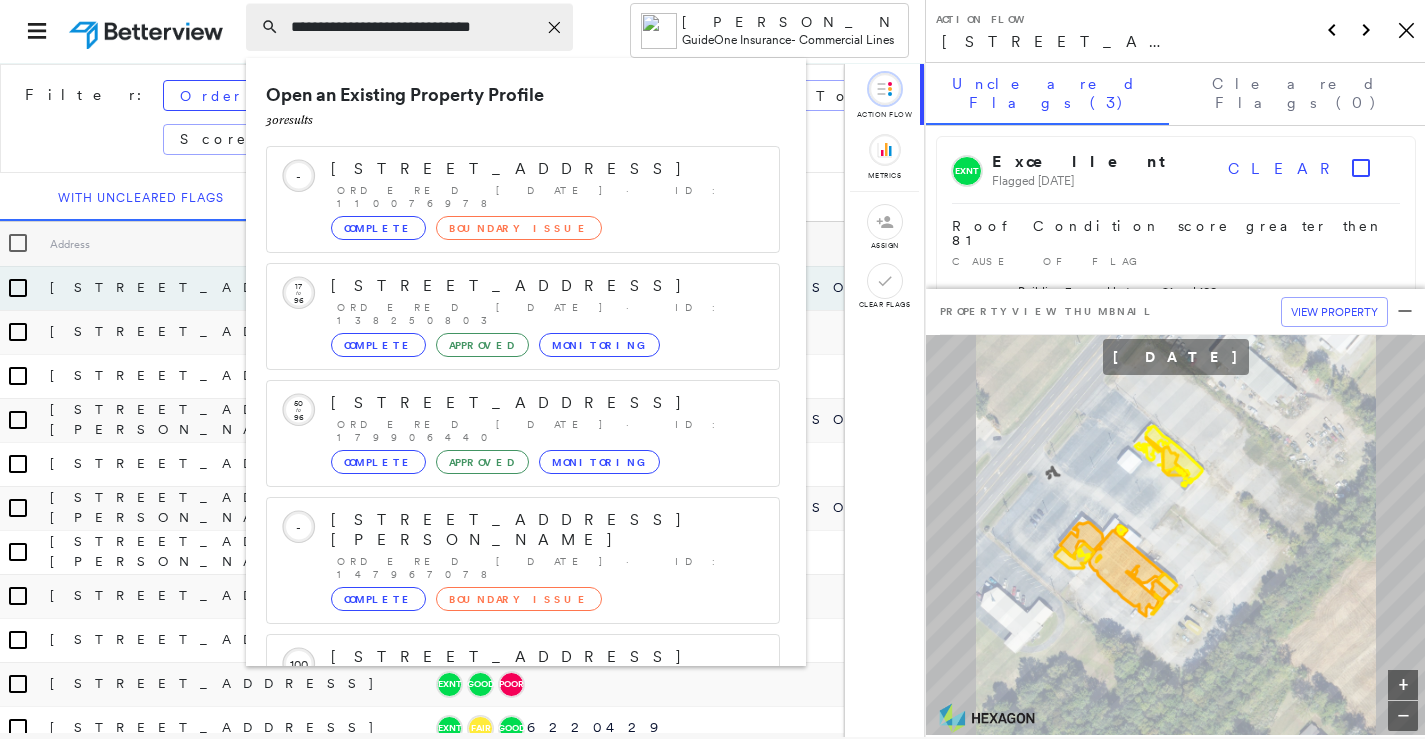 drag, startPoint x: 489, startPoint y: 24, endPoint x: 436, endPoint y: 30, distance: 53.338543 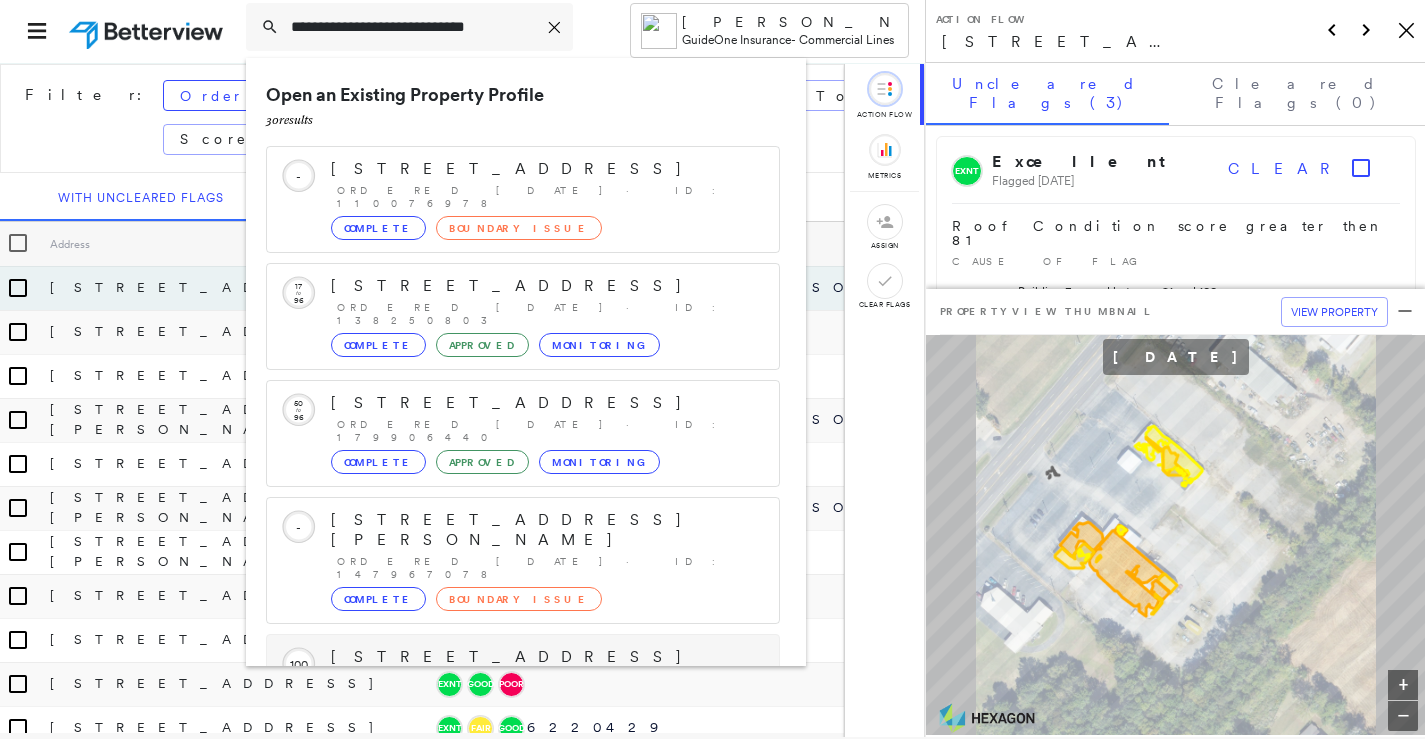 scroll, scrollTop: 213, scrollLeft: 0, axis: vertical 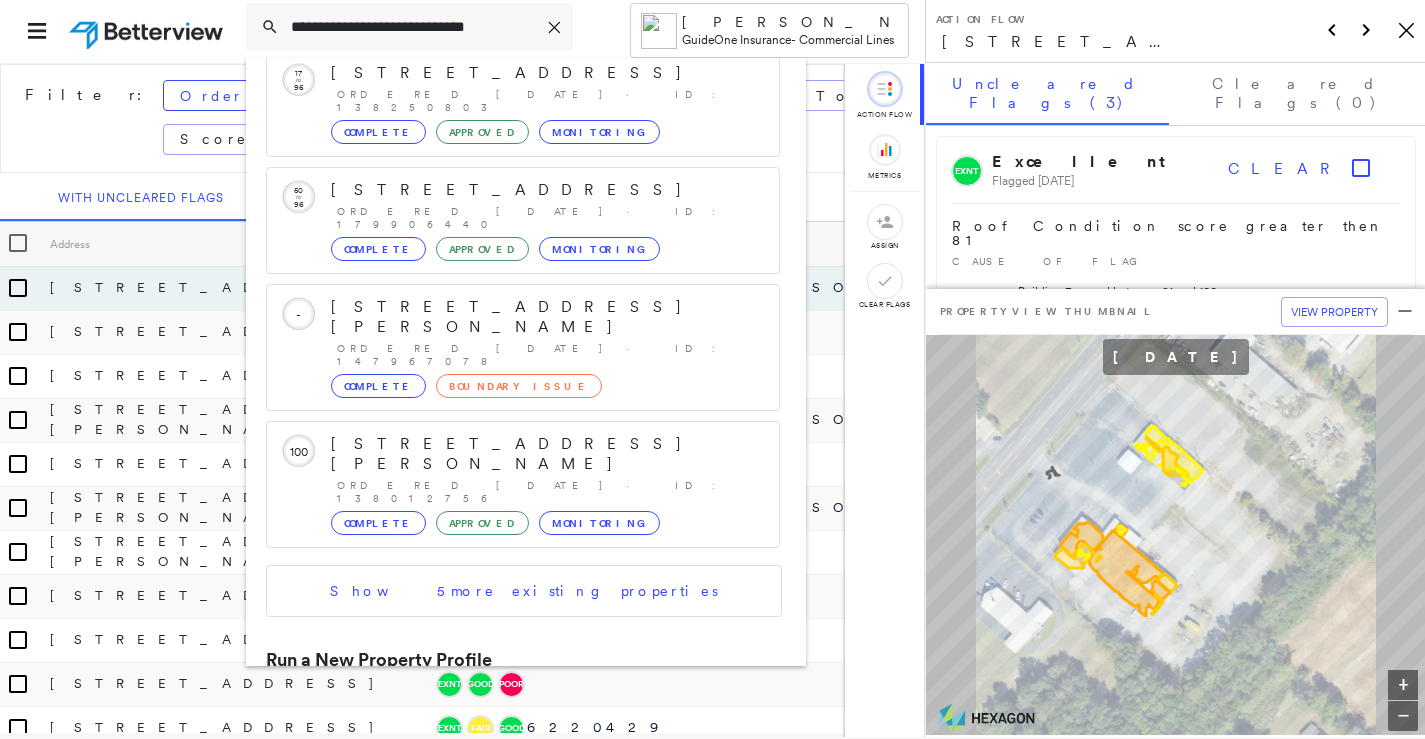 type on "**********" 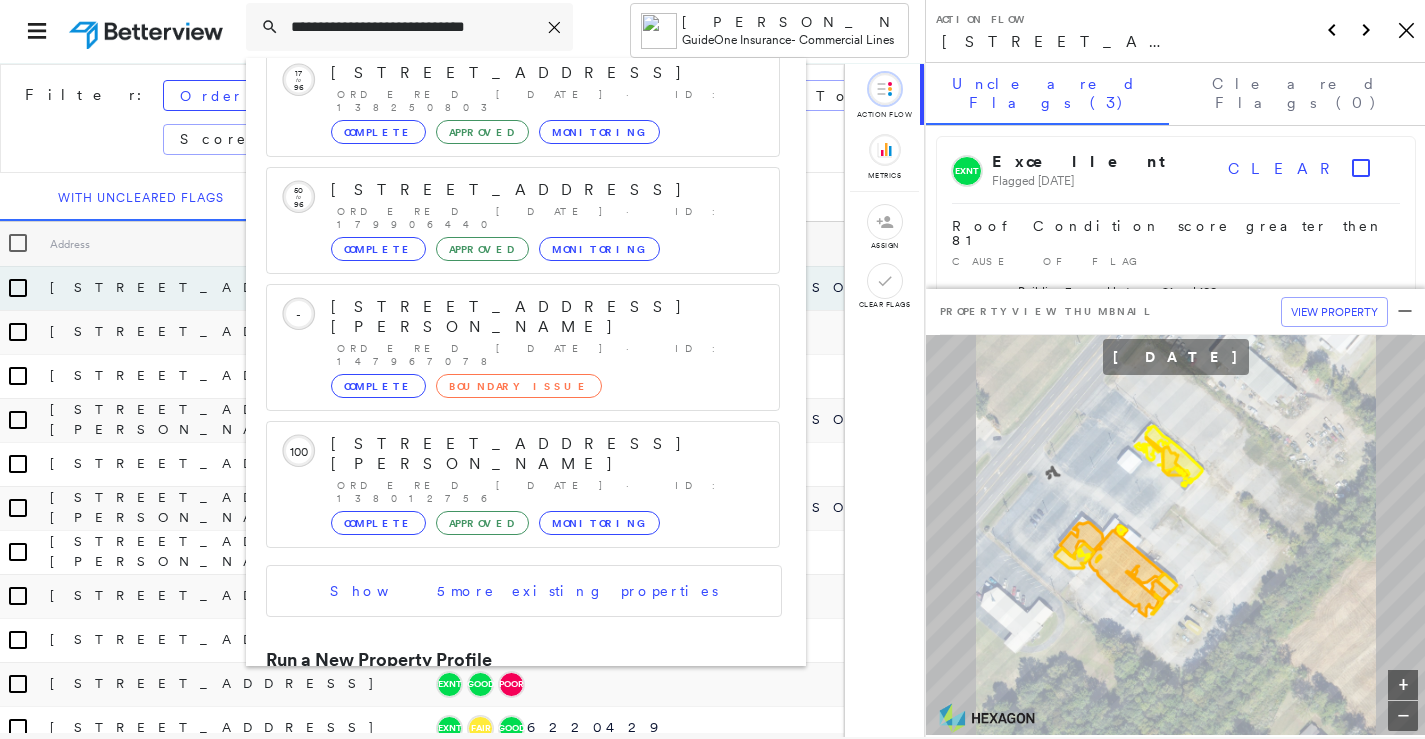 click 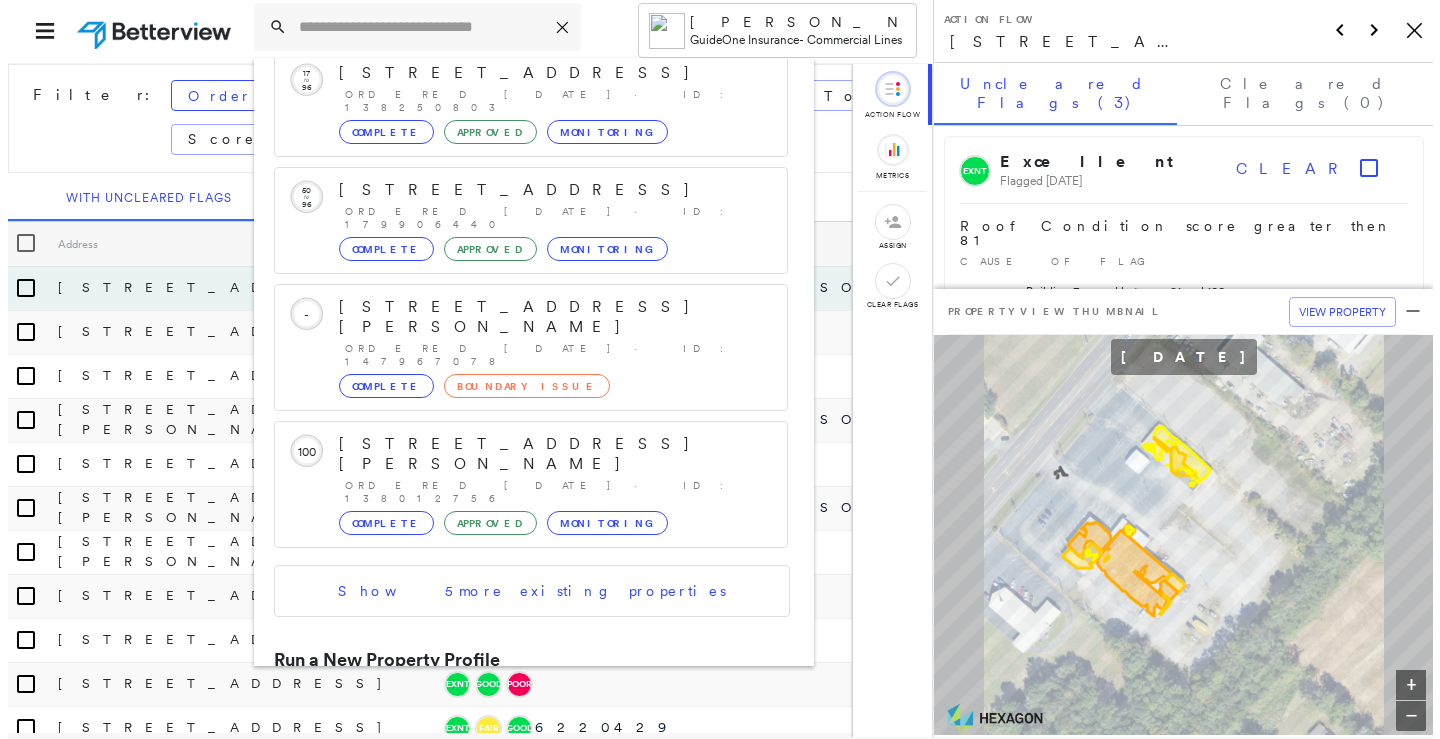 scroll, scrollTop: 0, scrollLeft: 0, axis: both 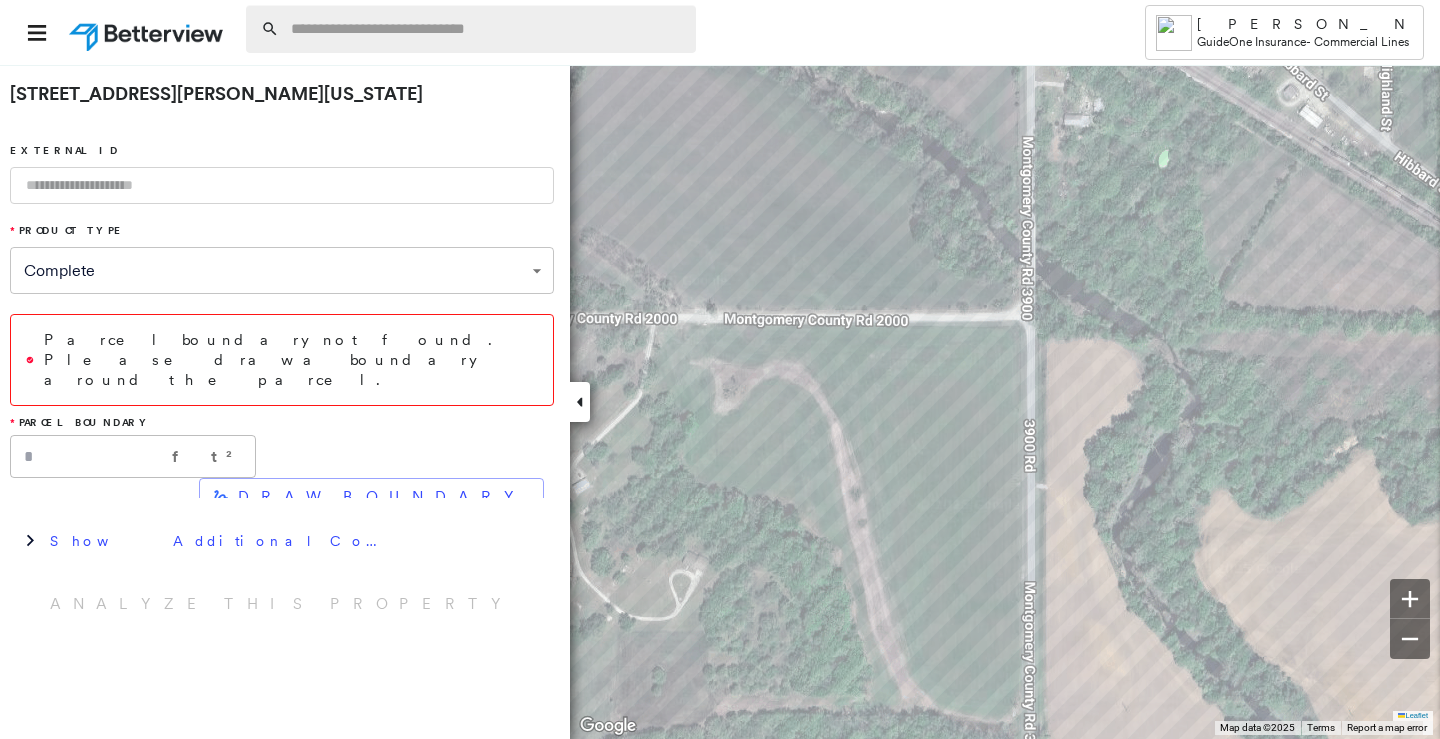 click at bounding box center [487, 29] 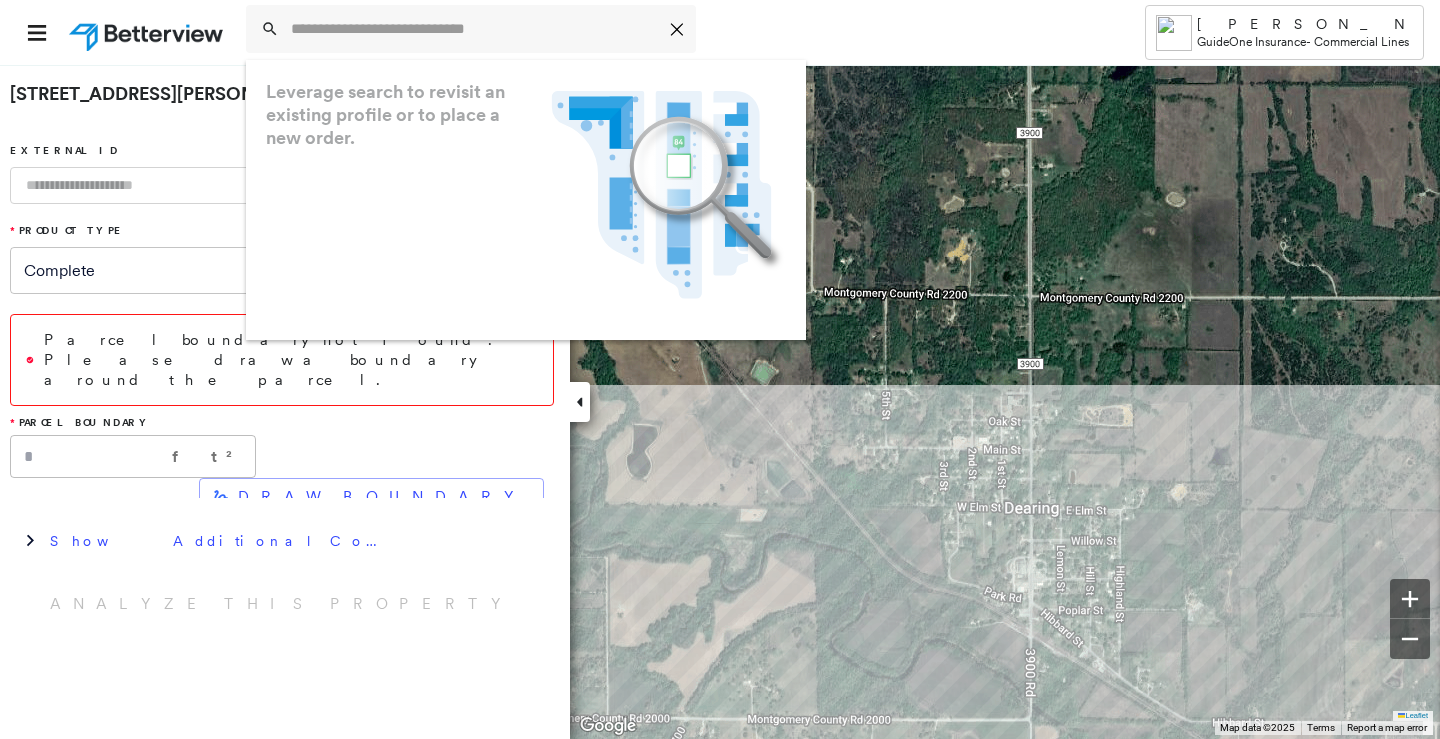 click on "**********" at bounding box center (720, 369) 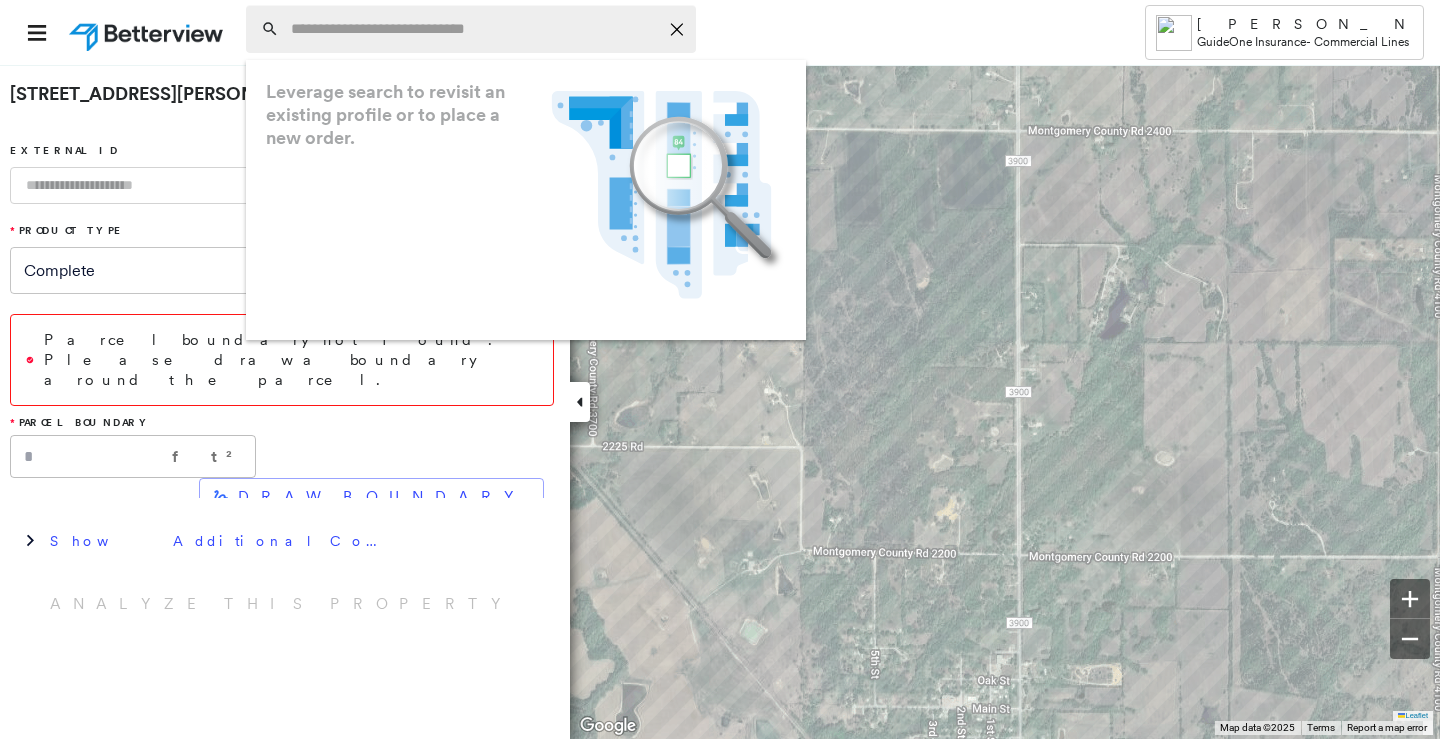 click at bounding box center [474, 29] 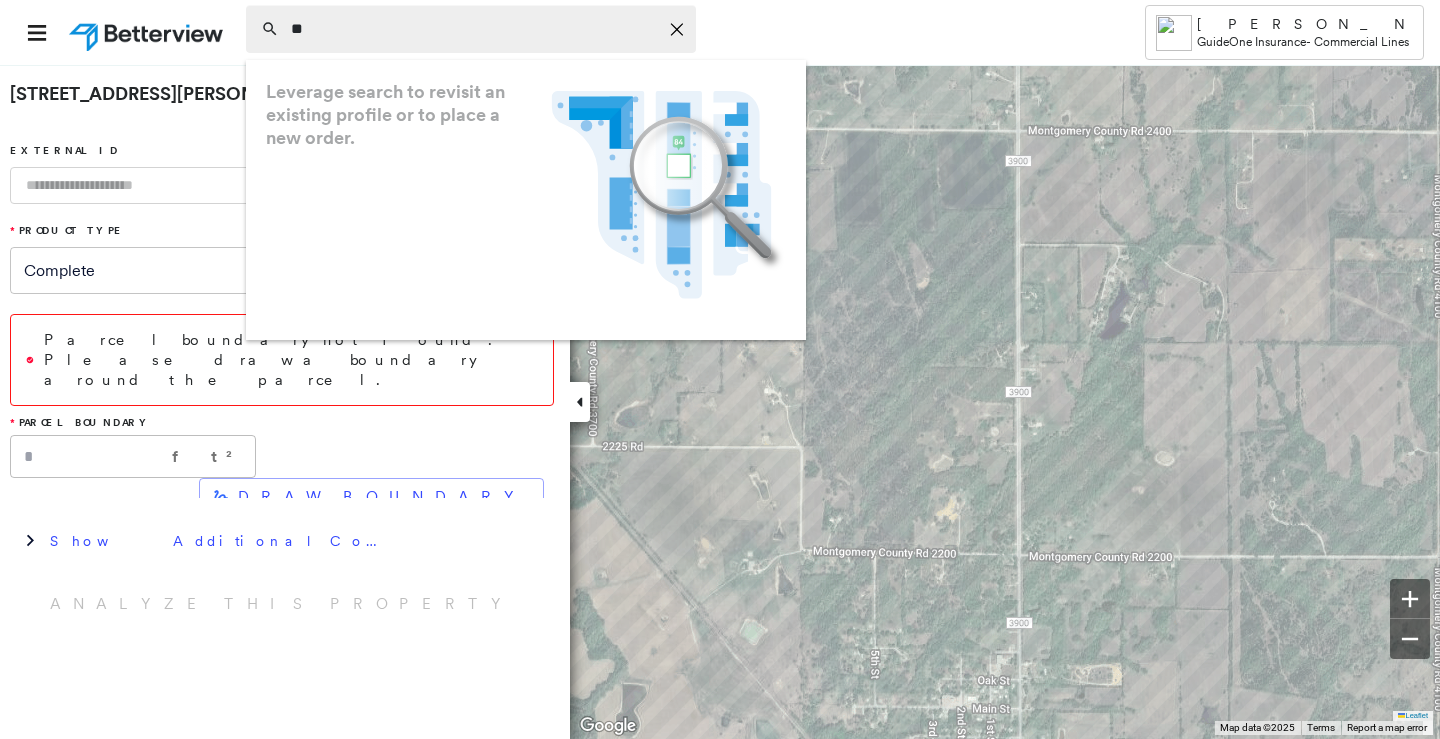 type on "*" 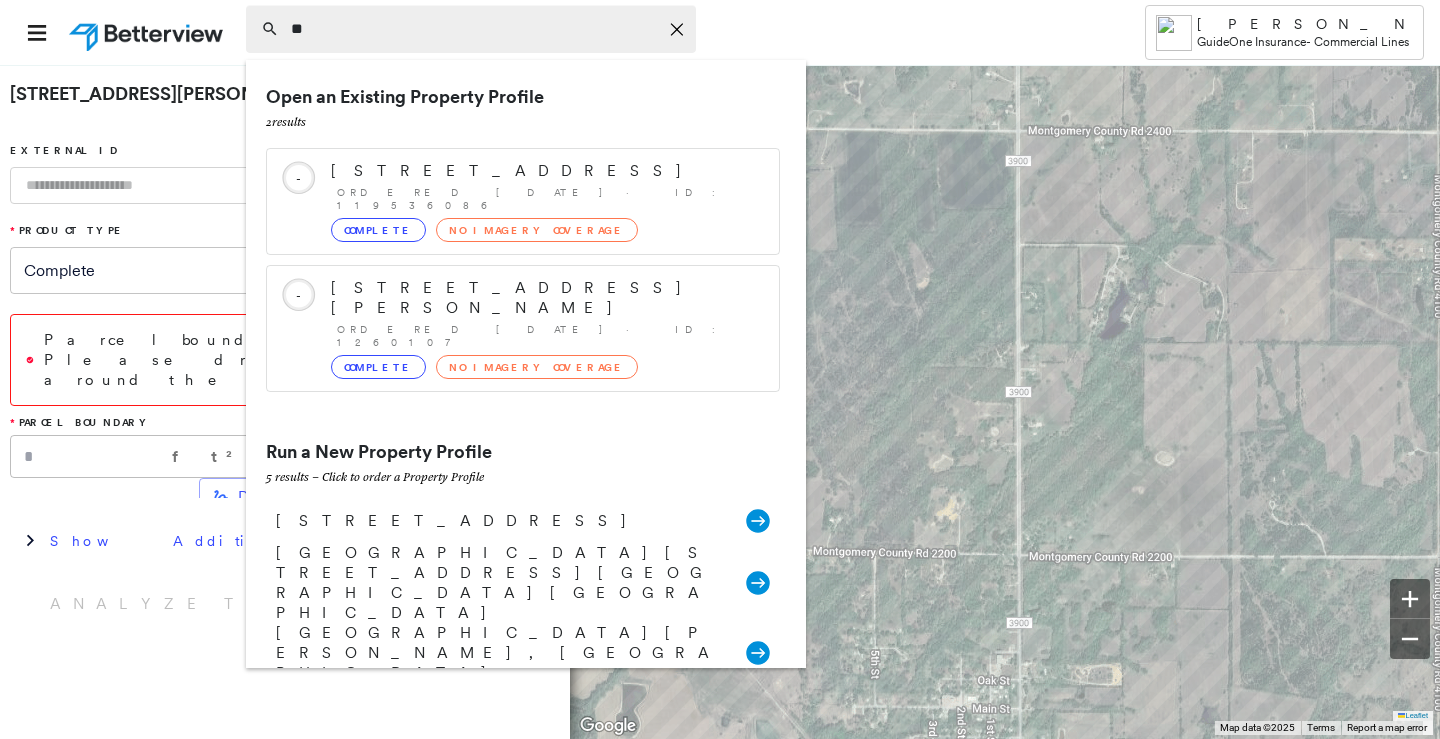 type on "*" 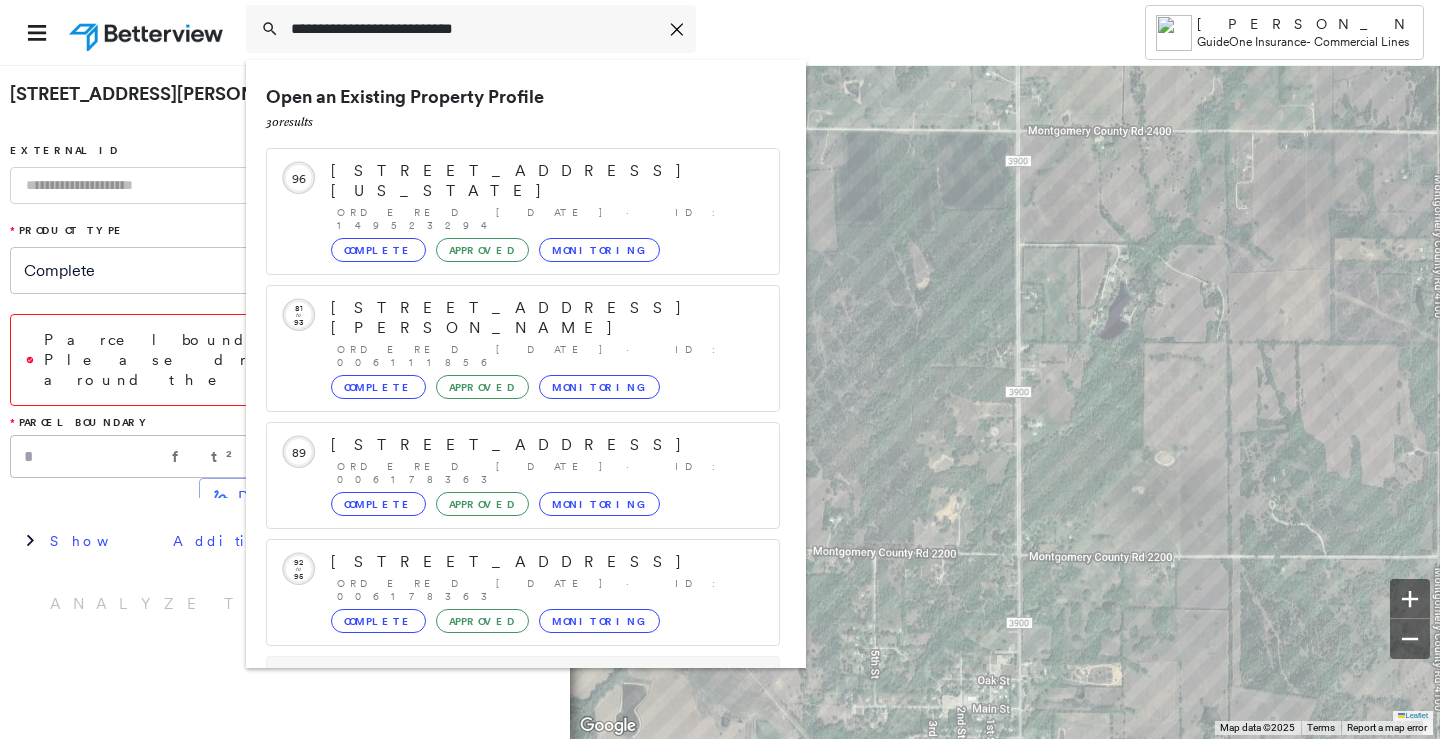 scroll, scrollTop: 213, scrollLeft: 0, axis: vertical 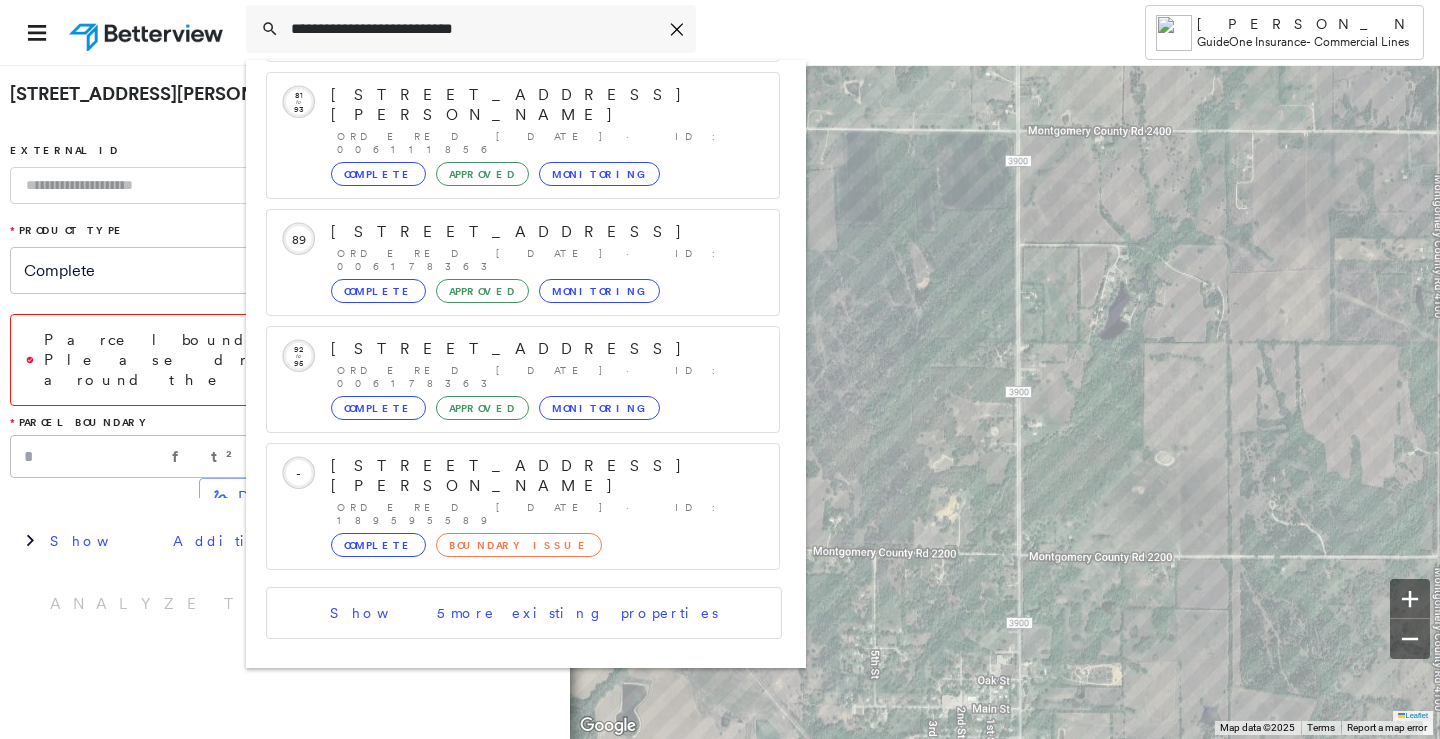type on "**********" 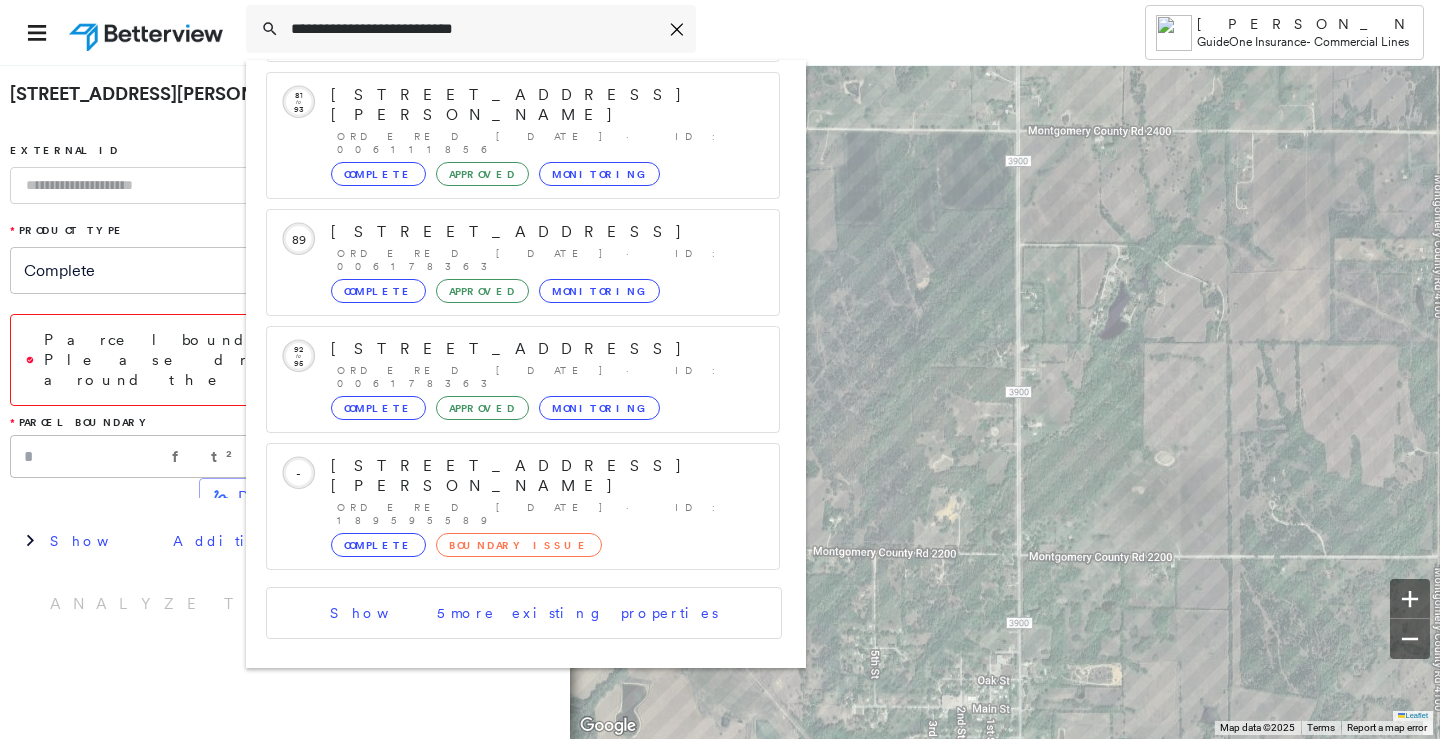 click 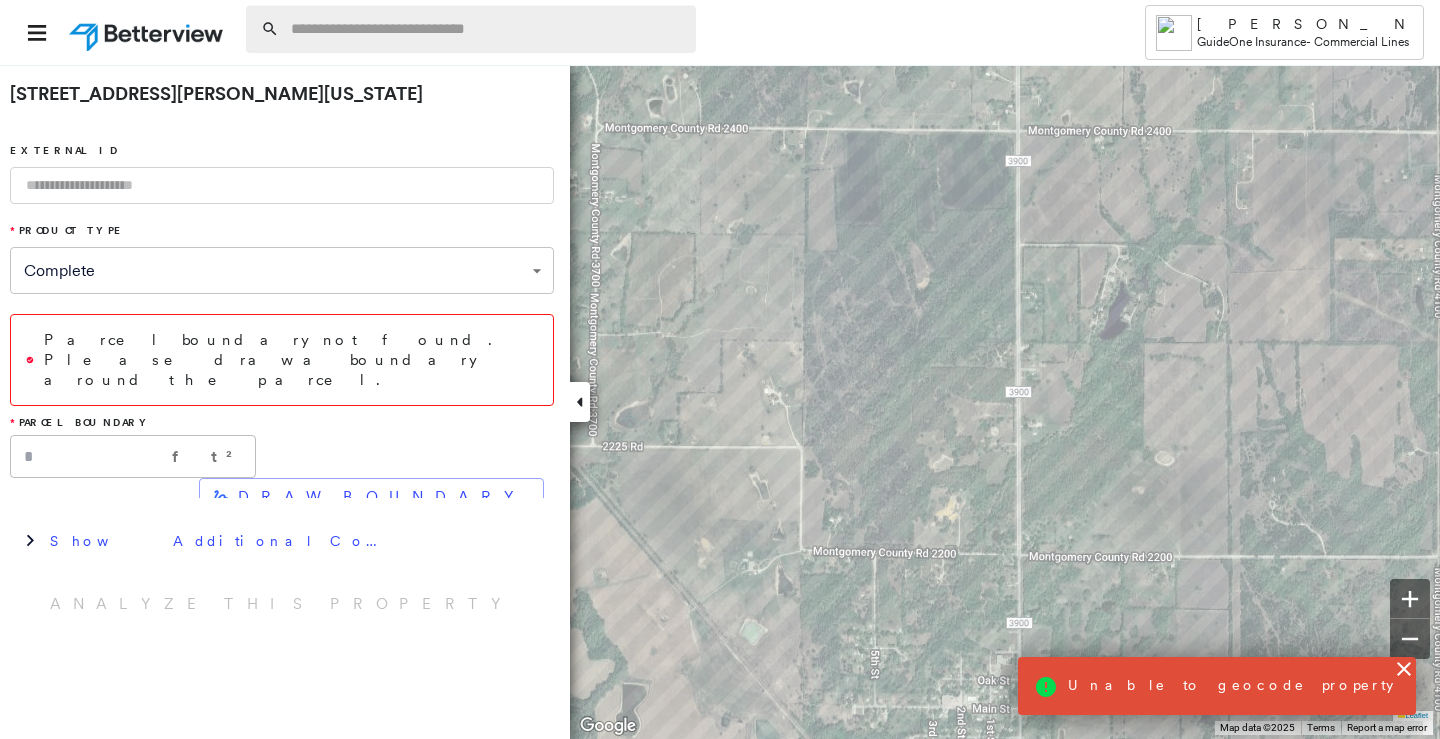 click at bounding box center [487, 29] 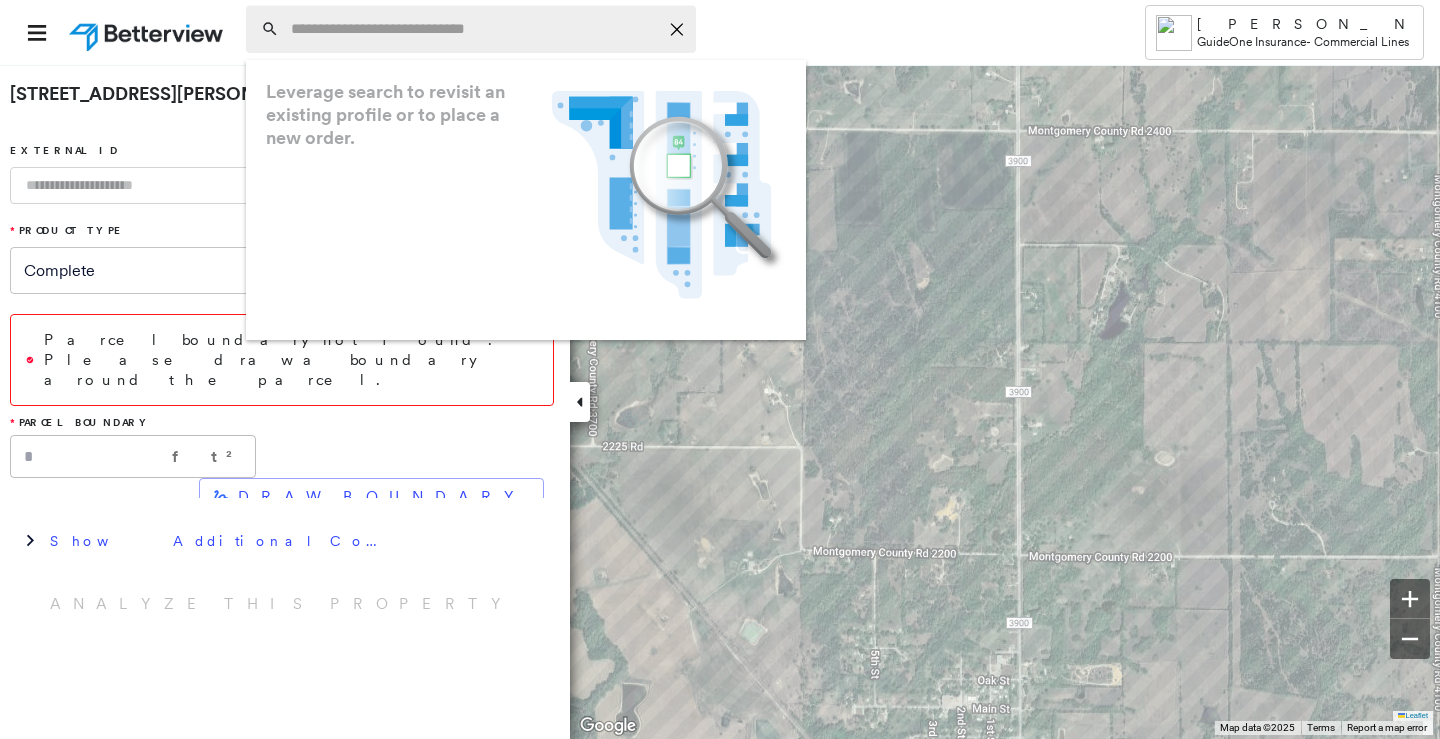 click at bounding box center (474, 29) 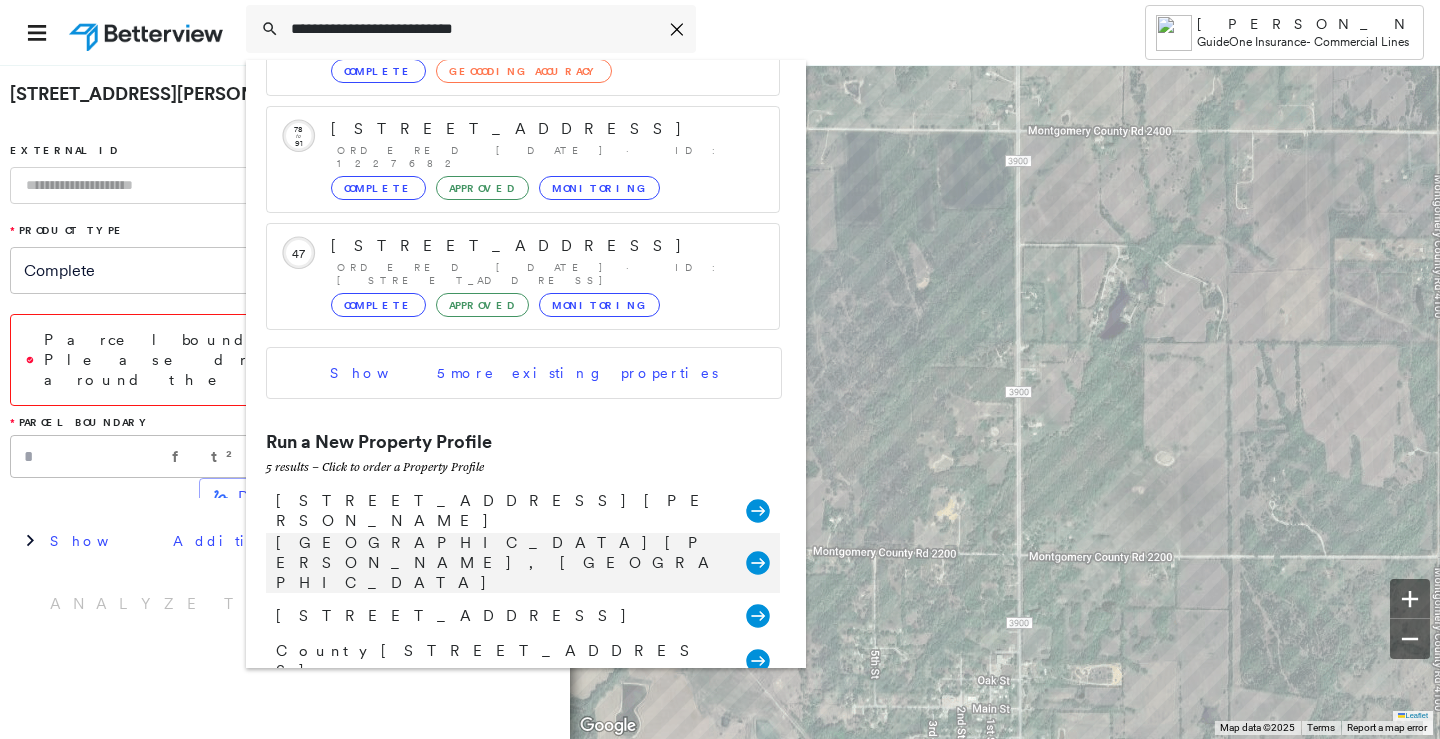 scroll, scrollTop: 0, scrollLeft: 0, axis: both 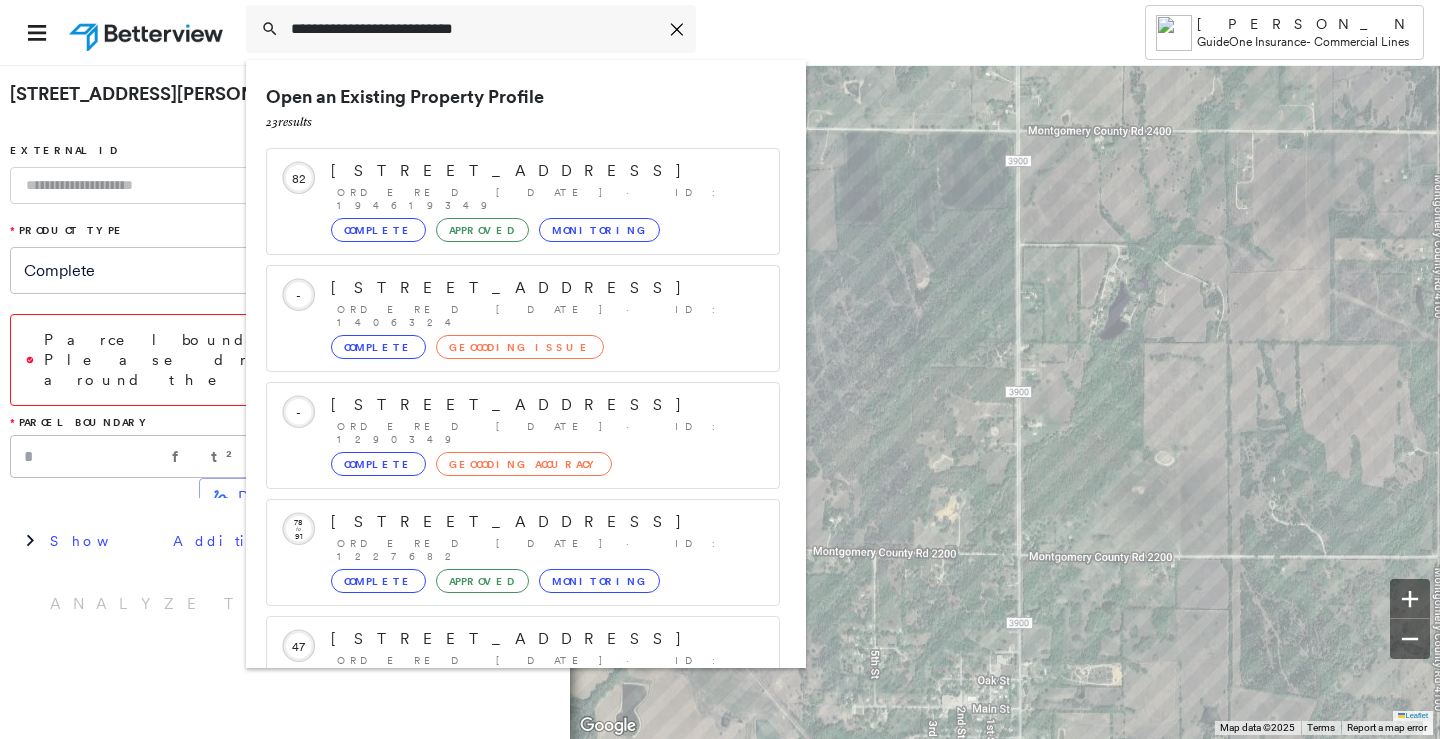 drag, startPoint x: 496, startPoint y: 31, endPoint x: 178, endPoint y: 24, distance: 318.07703 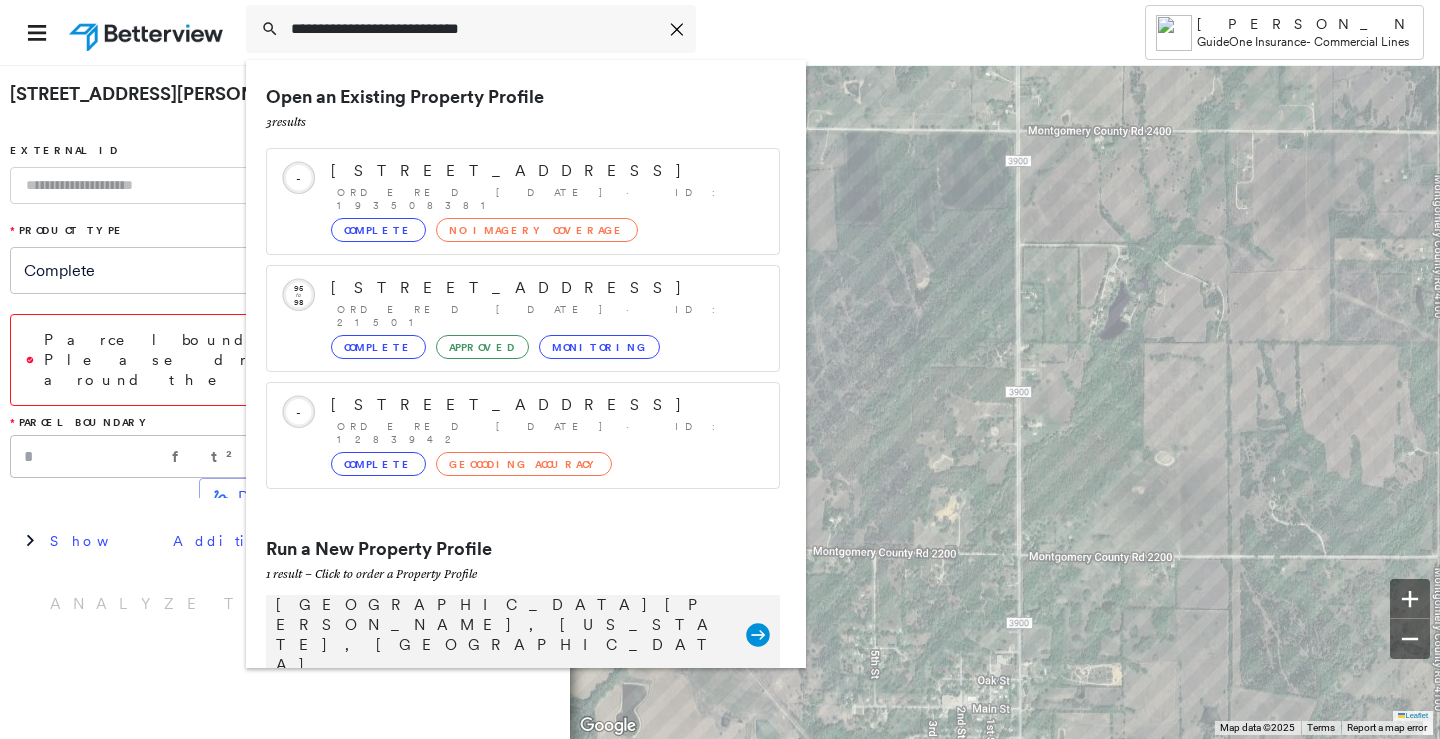 type on "**********" 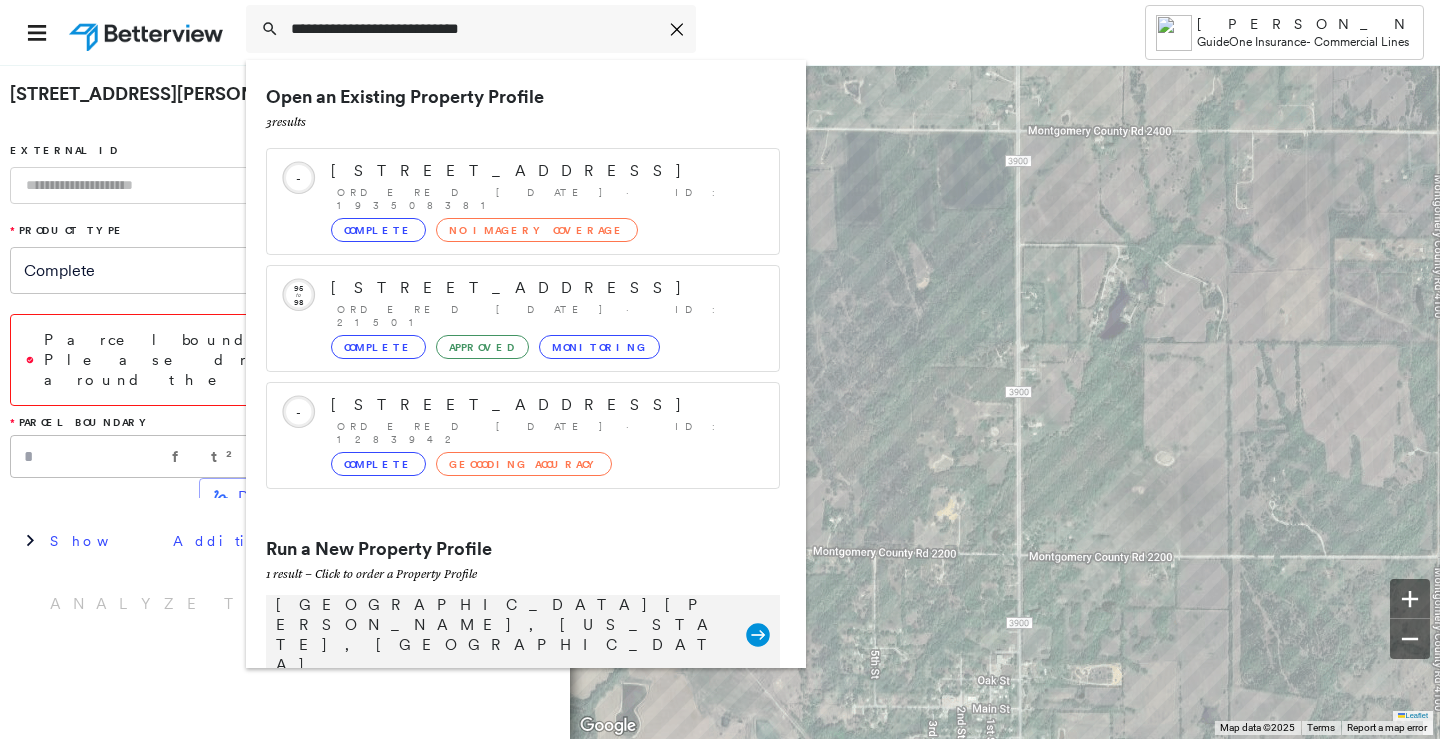 click 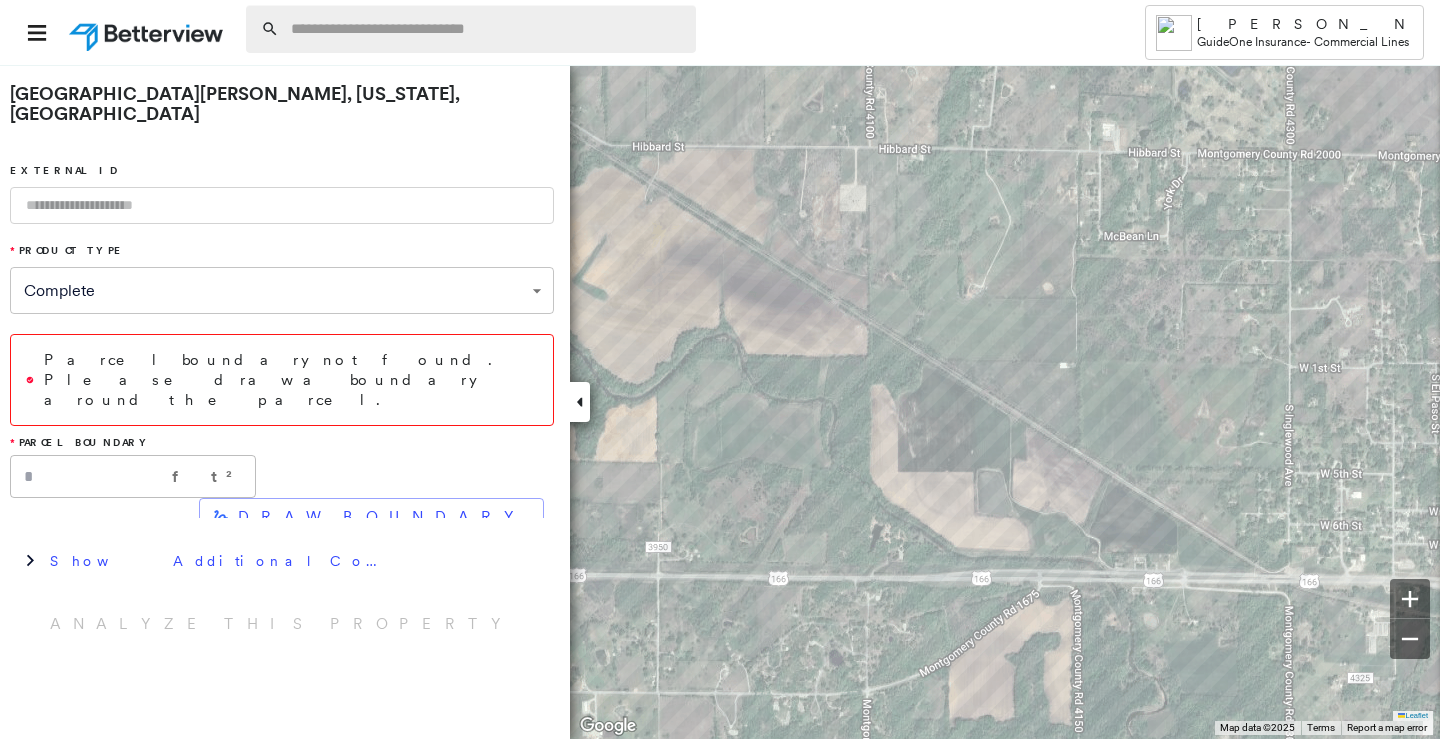click at bounding box center (487, 29) 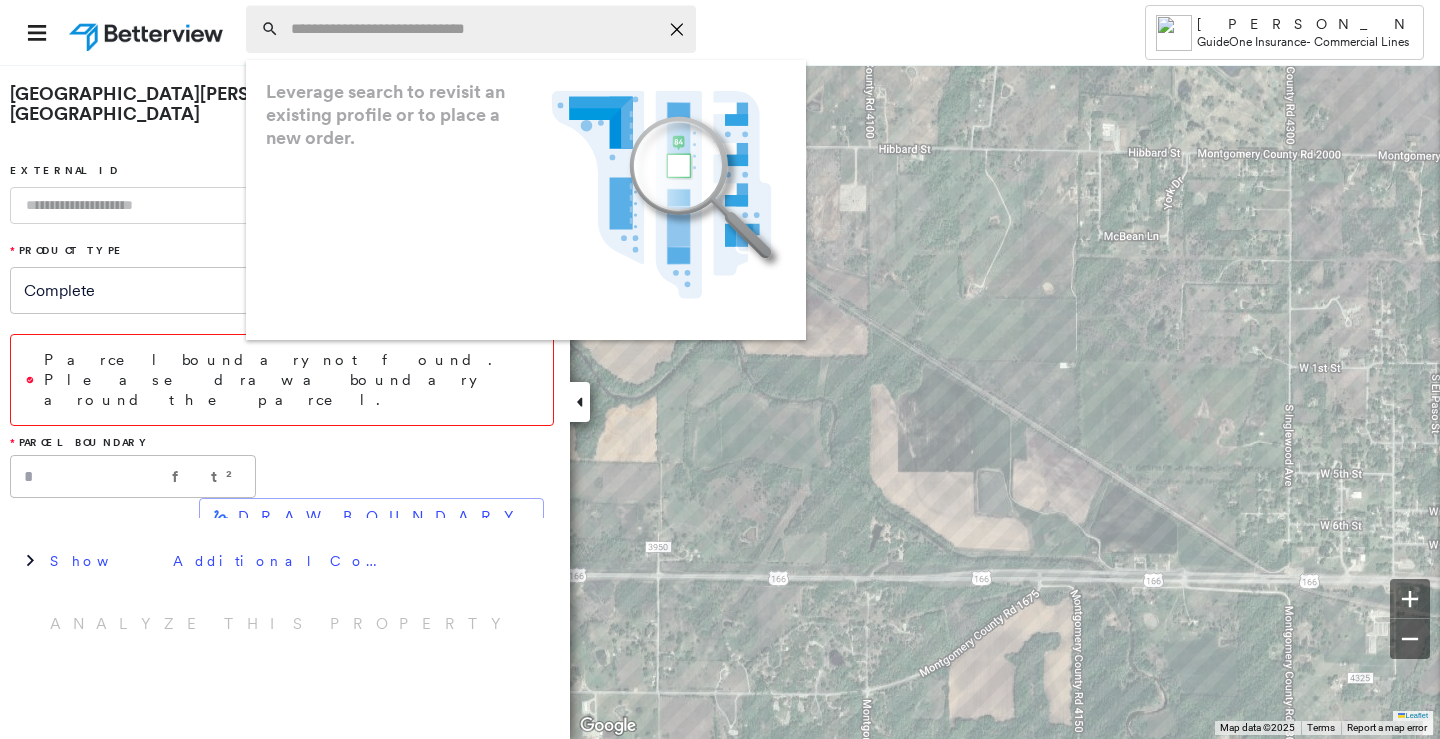 paste on "**********" 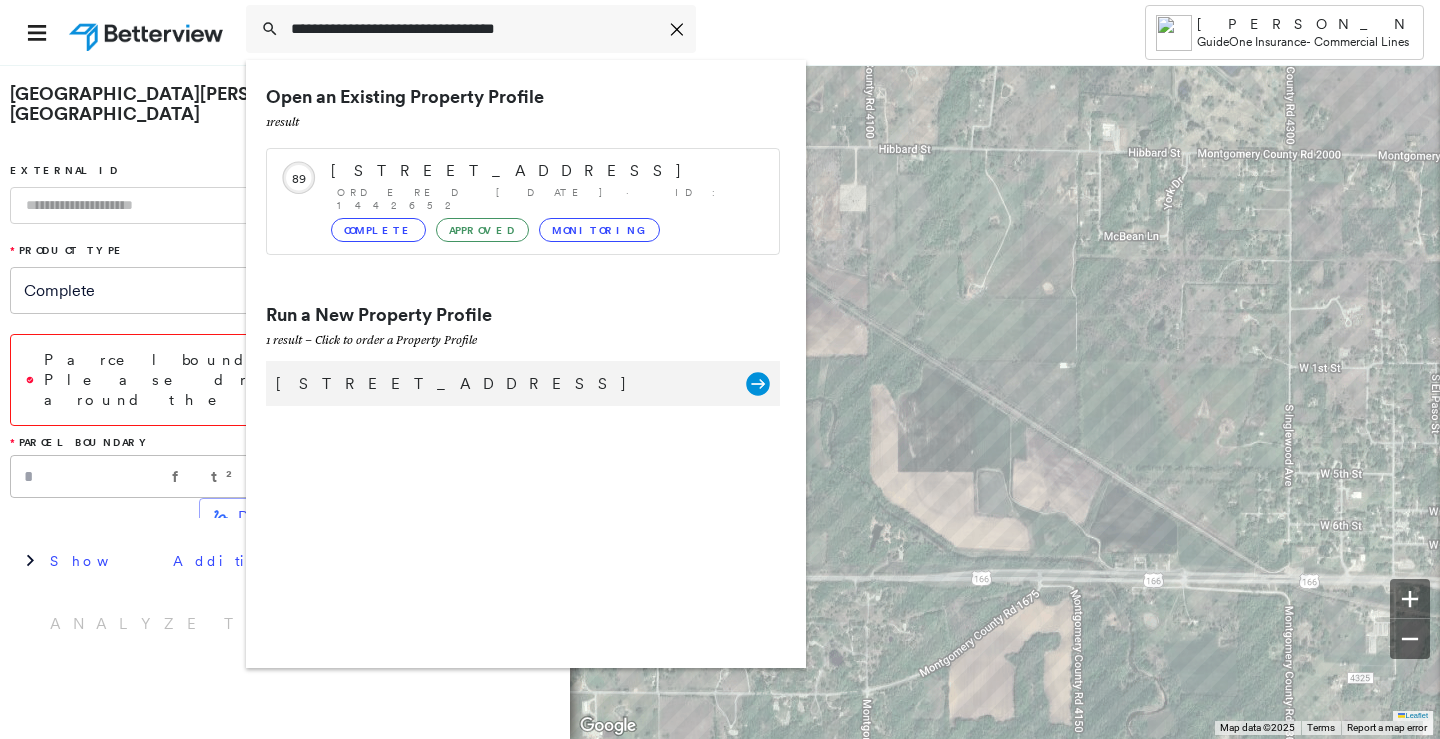 type on "**********" 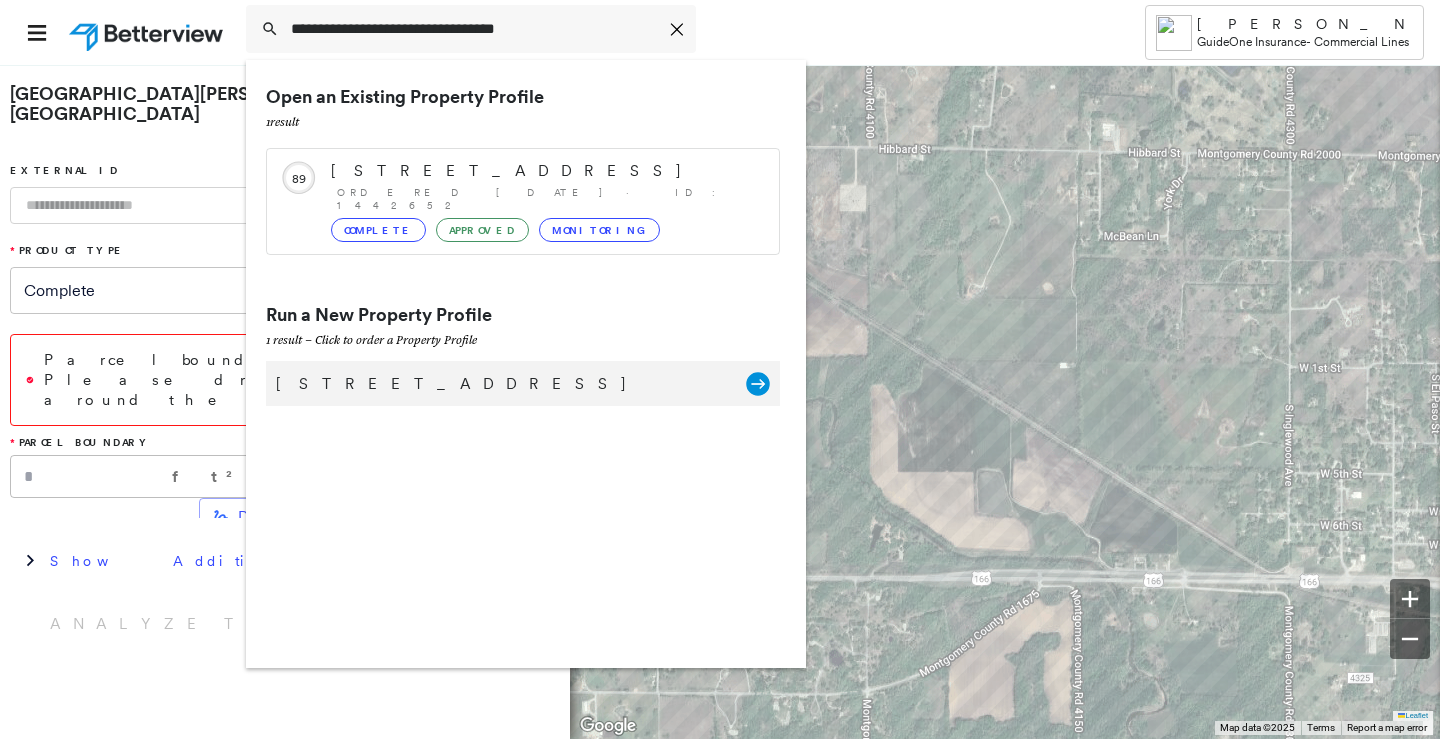 click 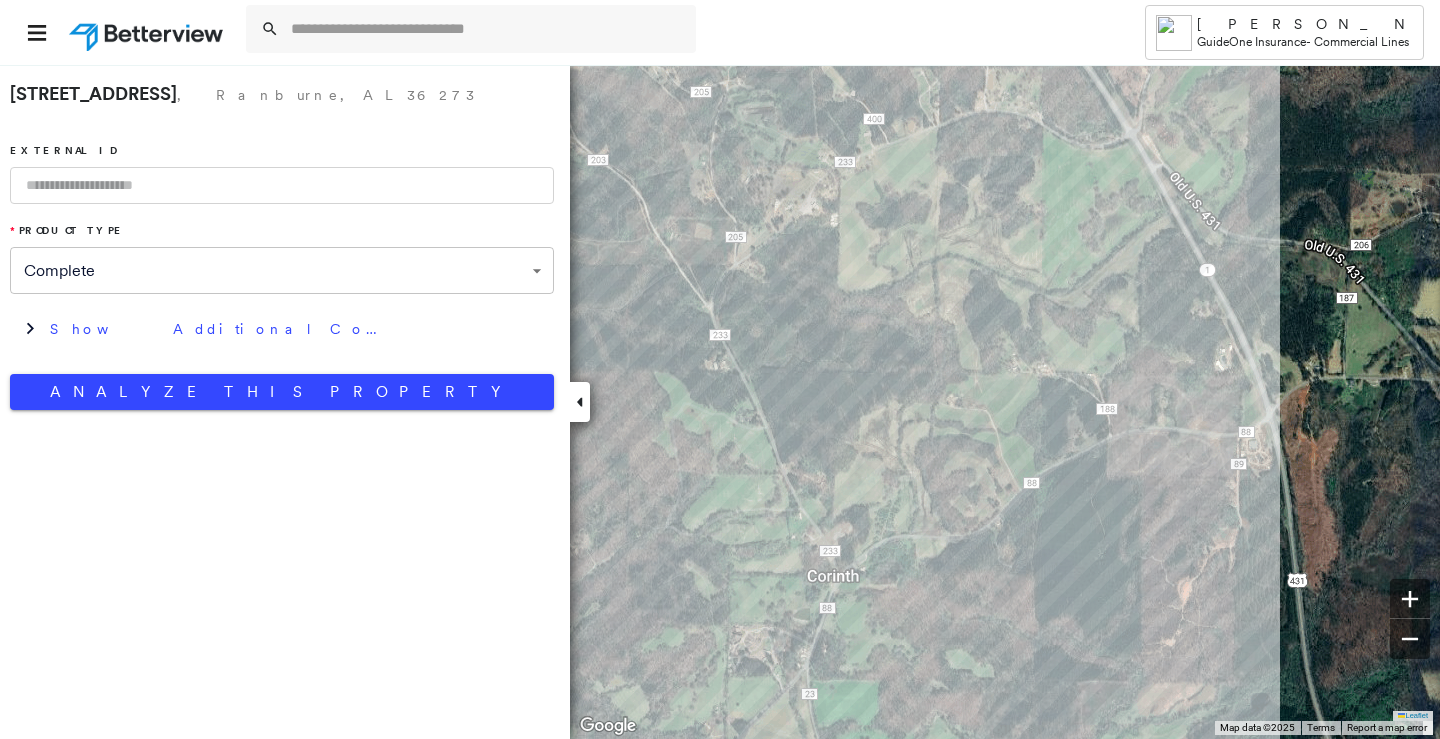 scroll, scrollTop: 0, scrollLeft: 0, axis: both 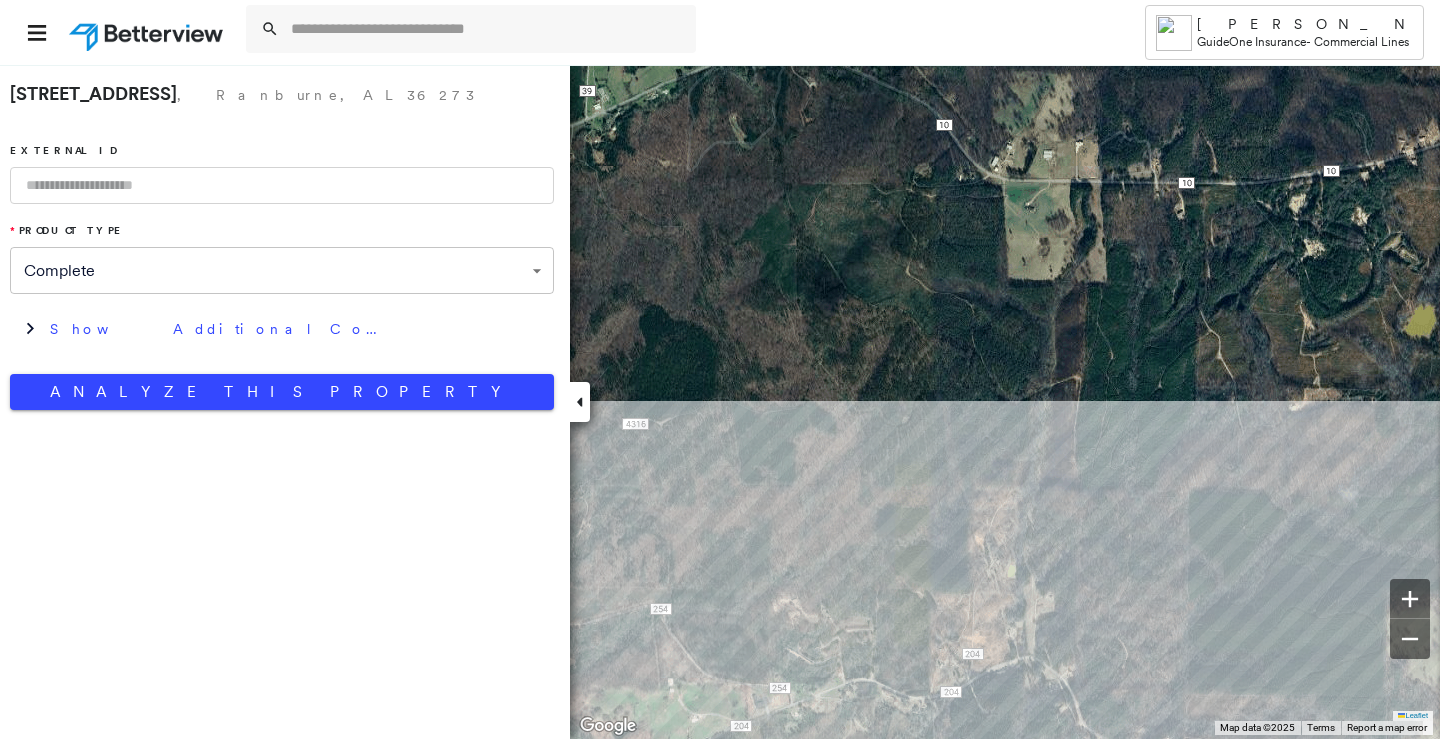 click on "**********" at bounding box center (720, 369) 